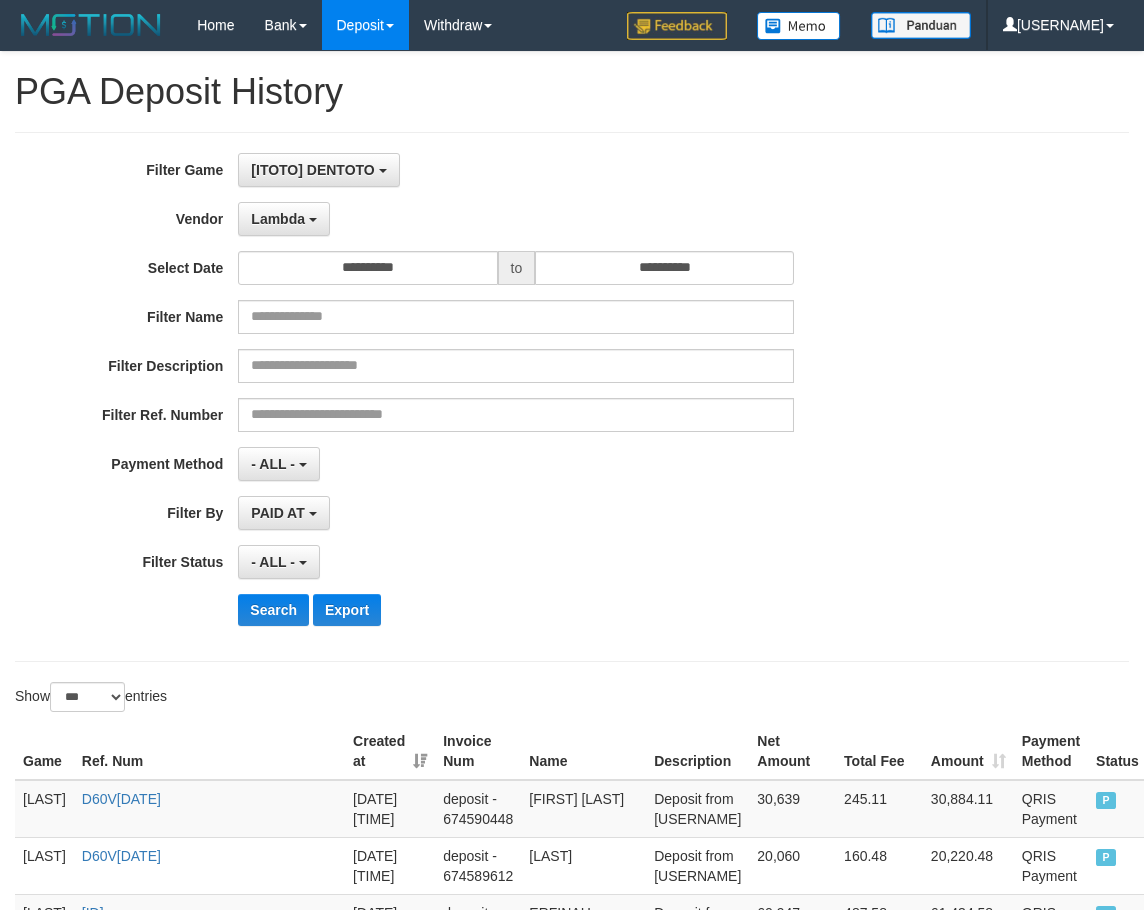 select on "**********" 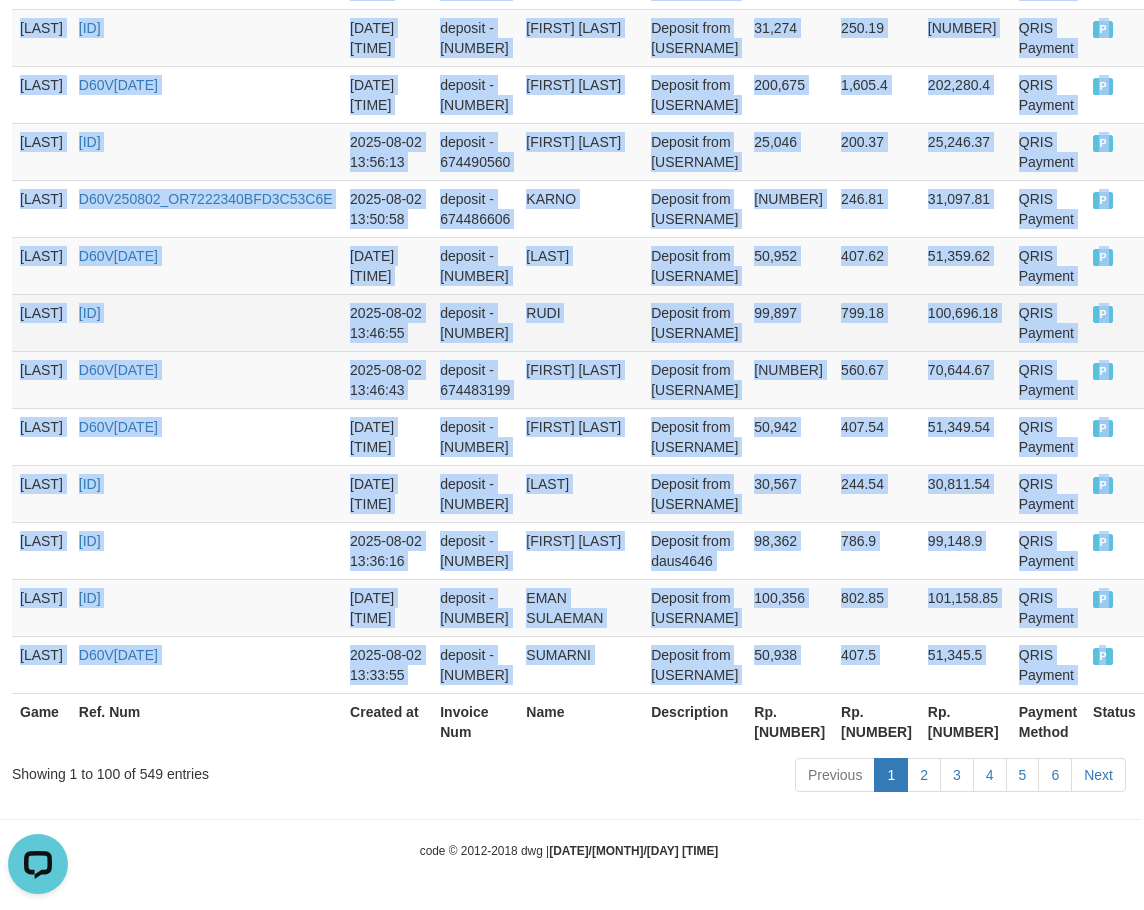 scroll, scrollTop: 0, scrollLeft: 0, axis: both 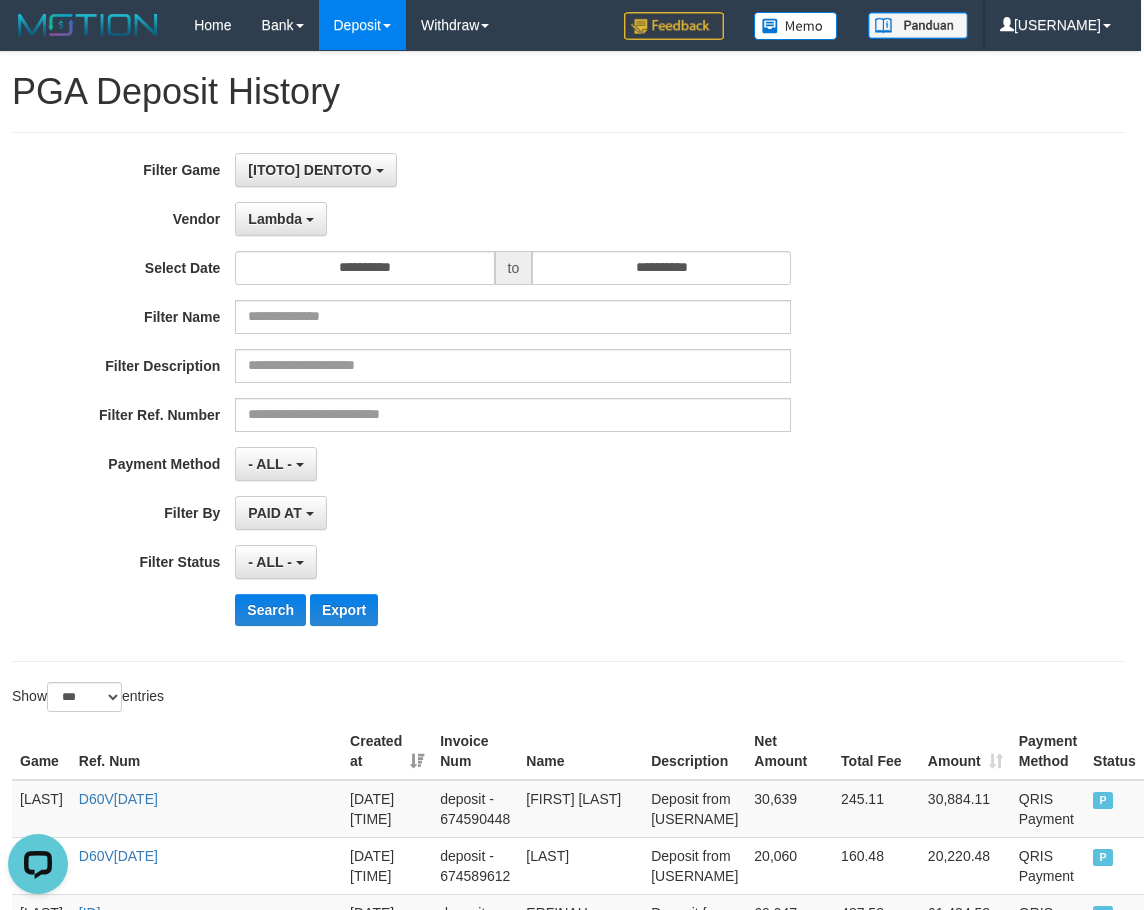 click on "**********" at bounding box center [473, 397] 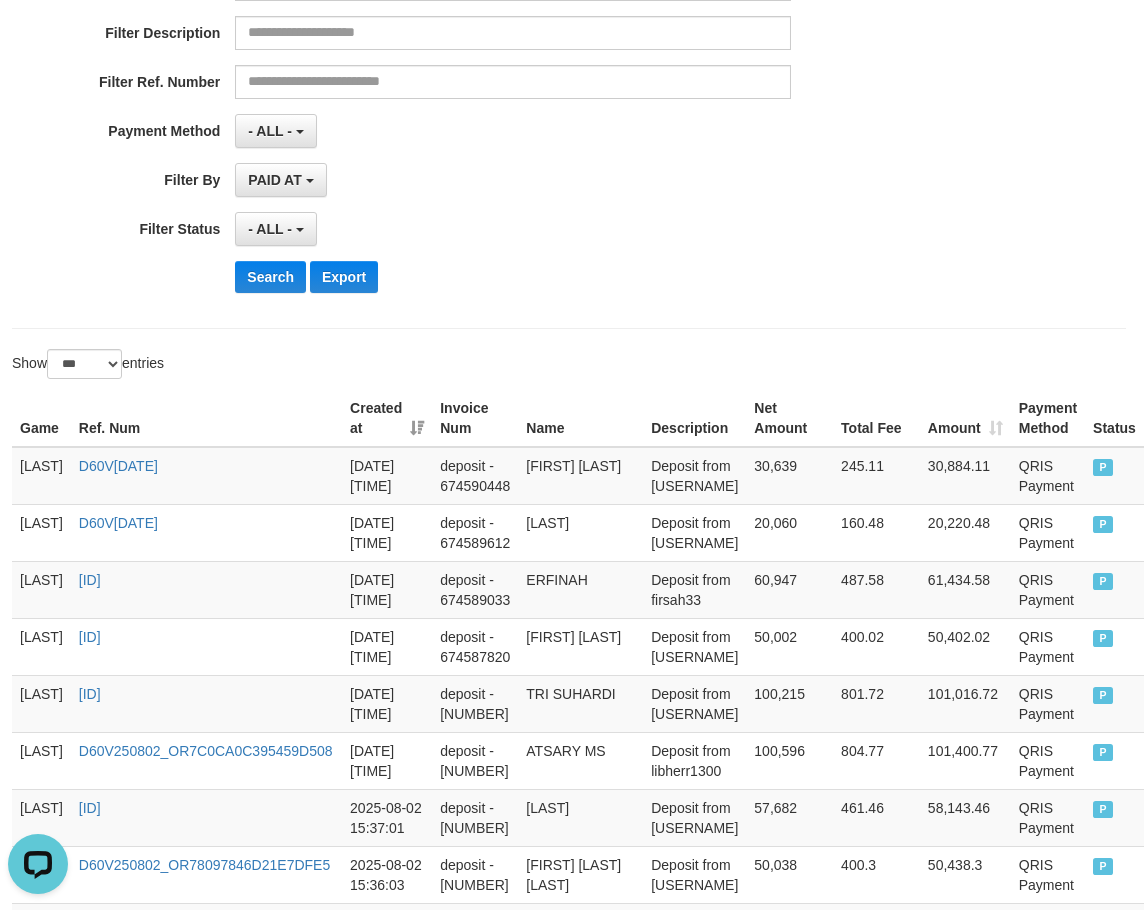 scroll, scrollTop: 333, scrollLeft: 0, axis: vertical 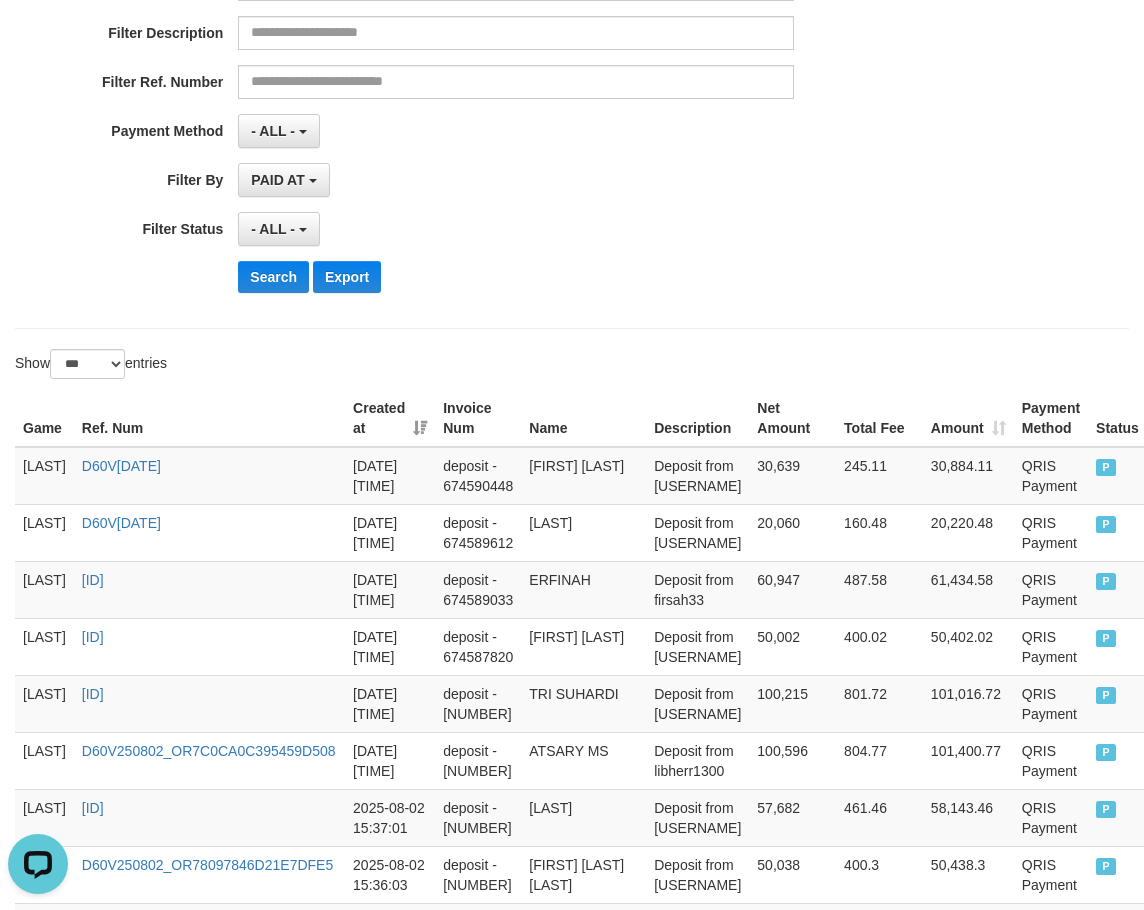 click on "**********" at bounding box center (572, 3016) 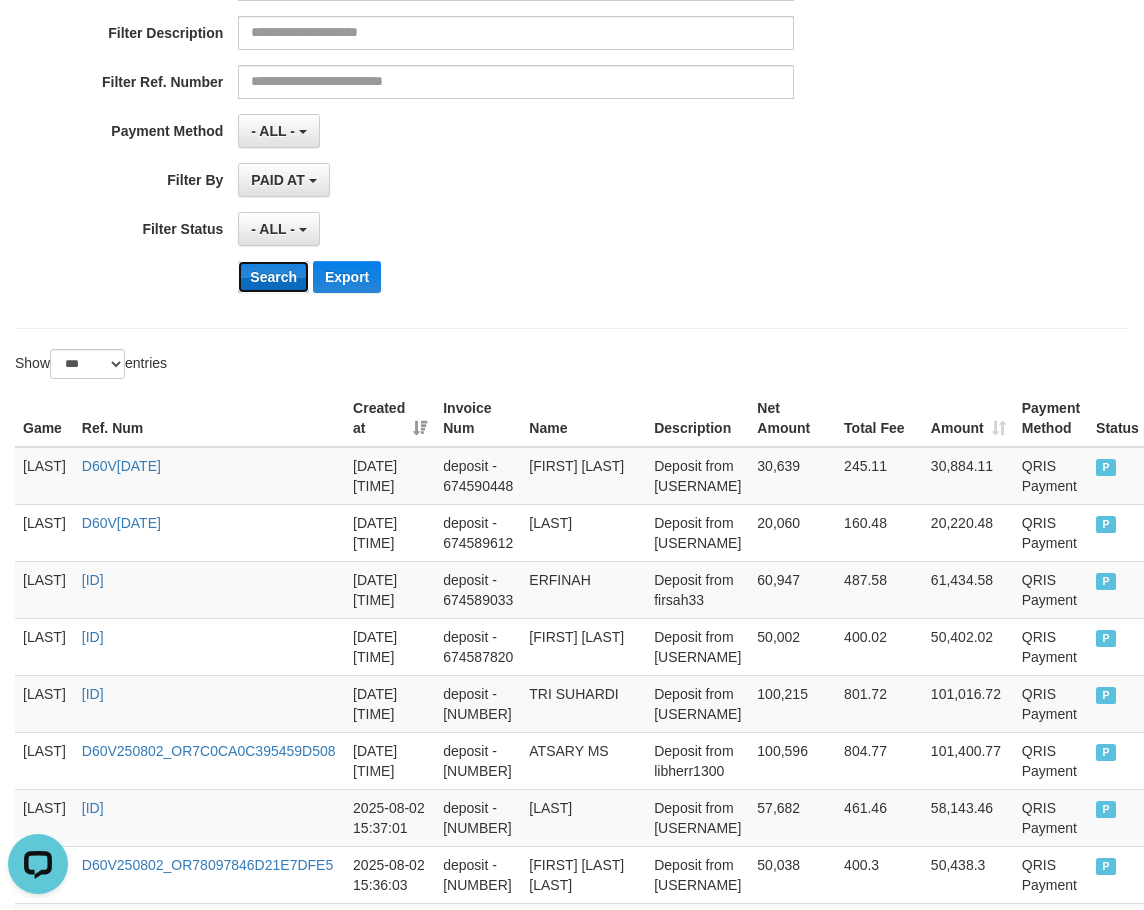click on "Search" at bounding box center (273, 277) 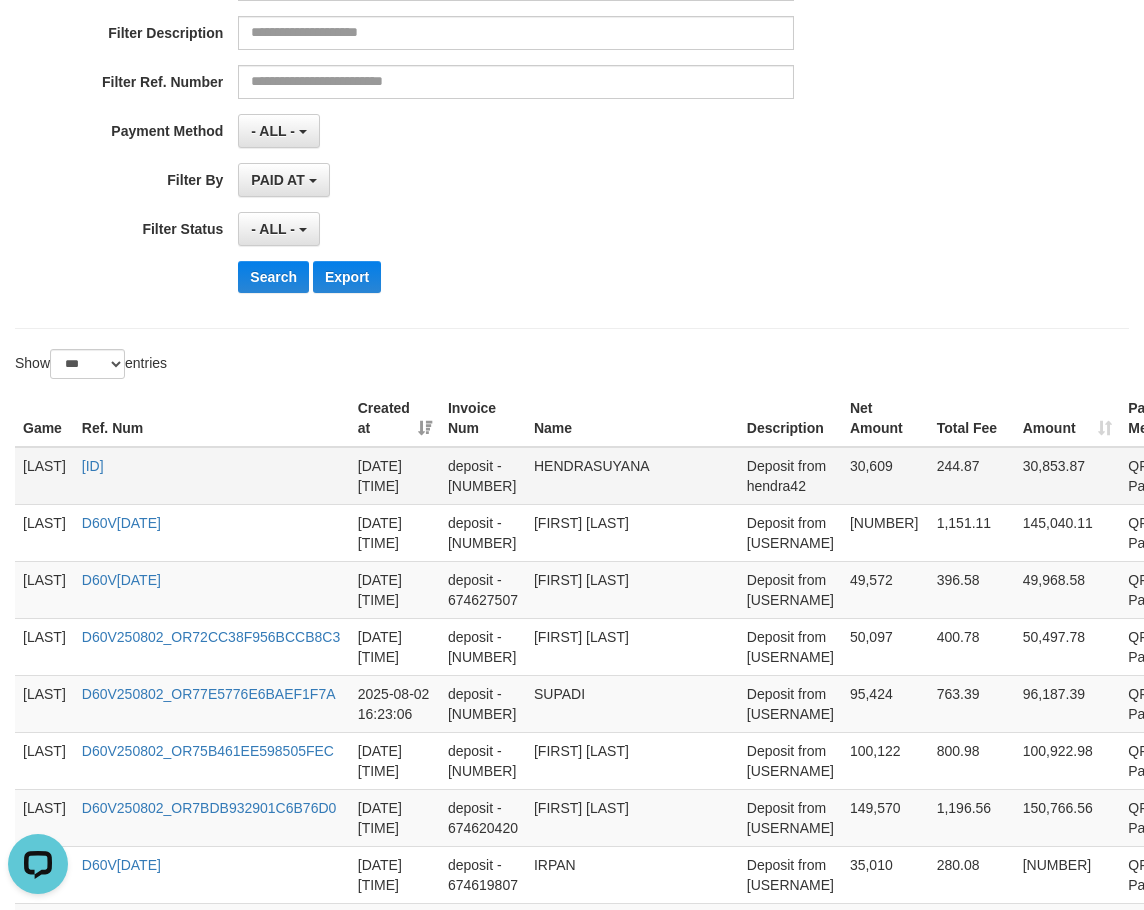 click on "DENTOTO" at bounding box center (44, 476) 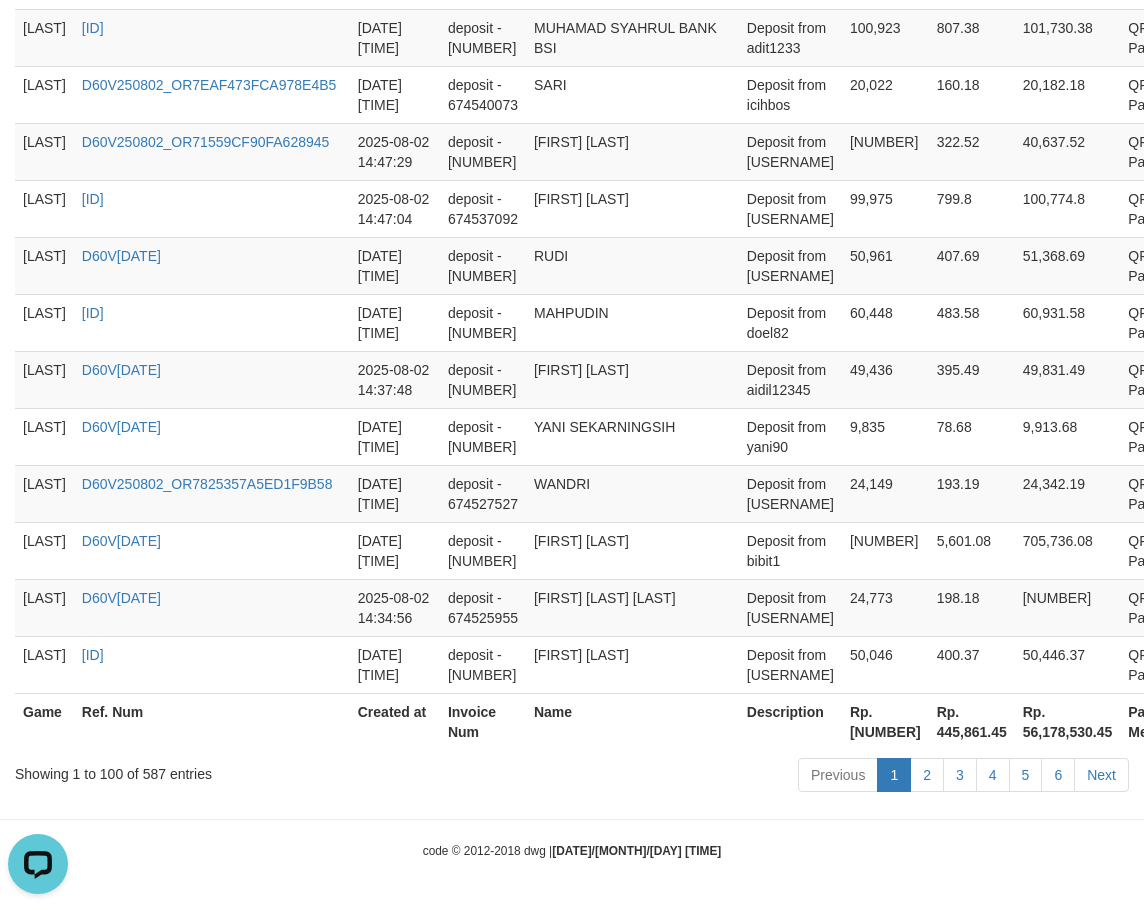 scroll, scrollTop: 5787, scrollLeft: 134, axis: both 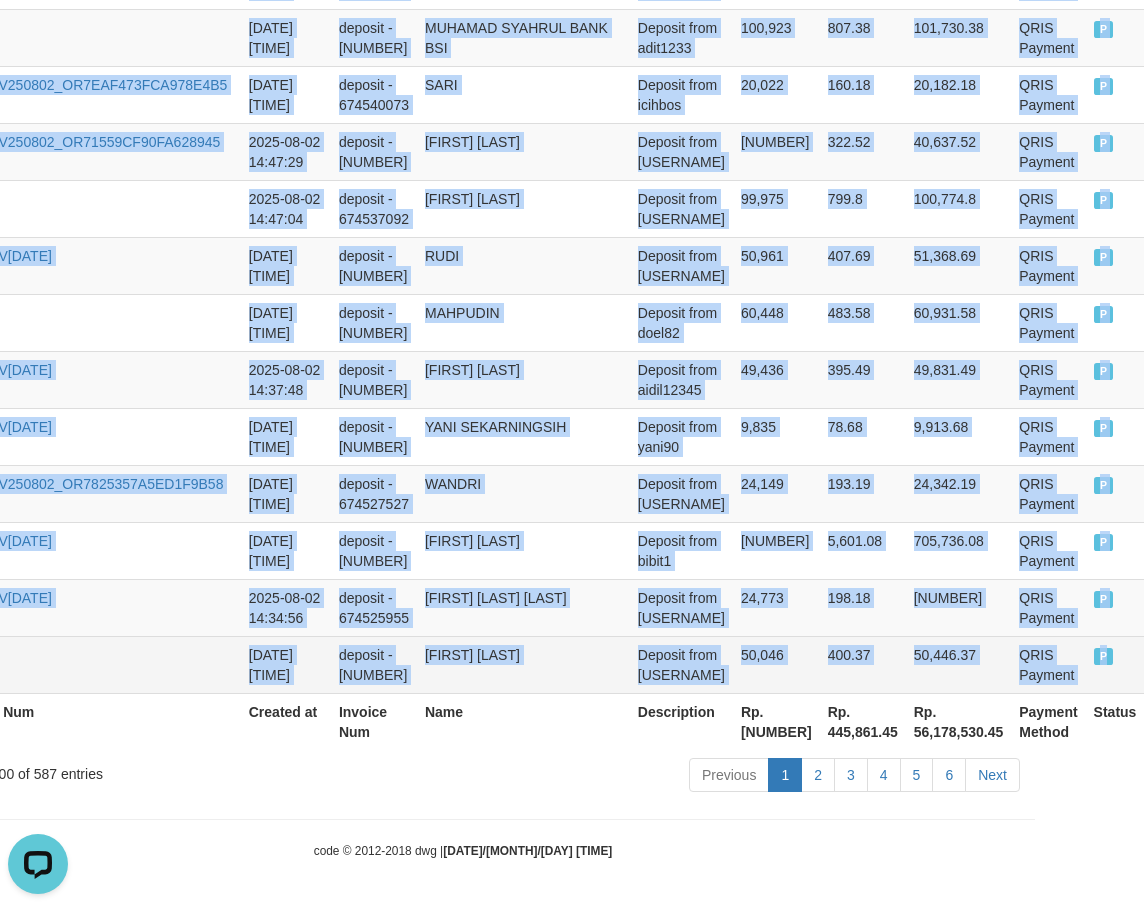 click on "P" at bounding box center [1115, 664] 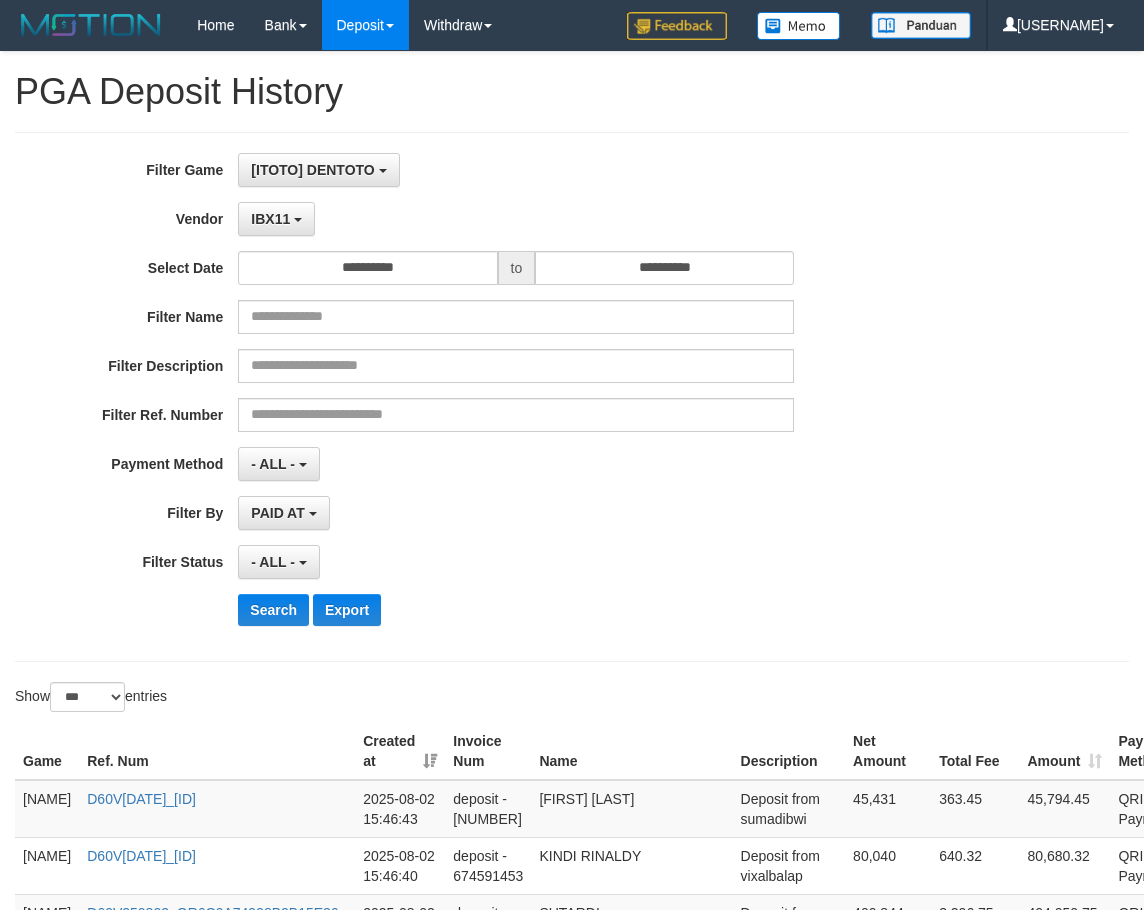select on "**********" 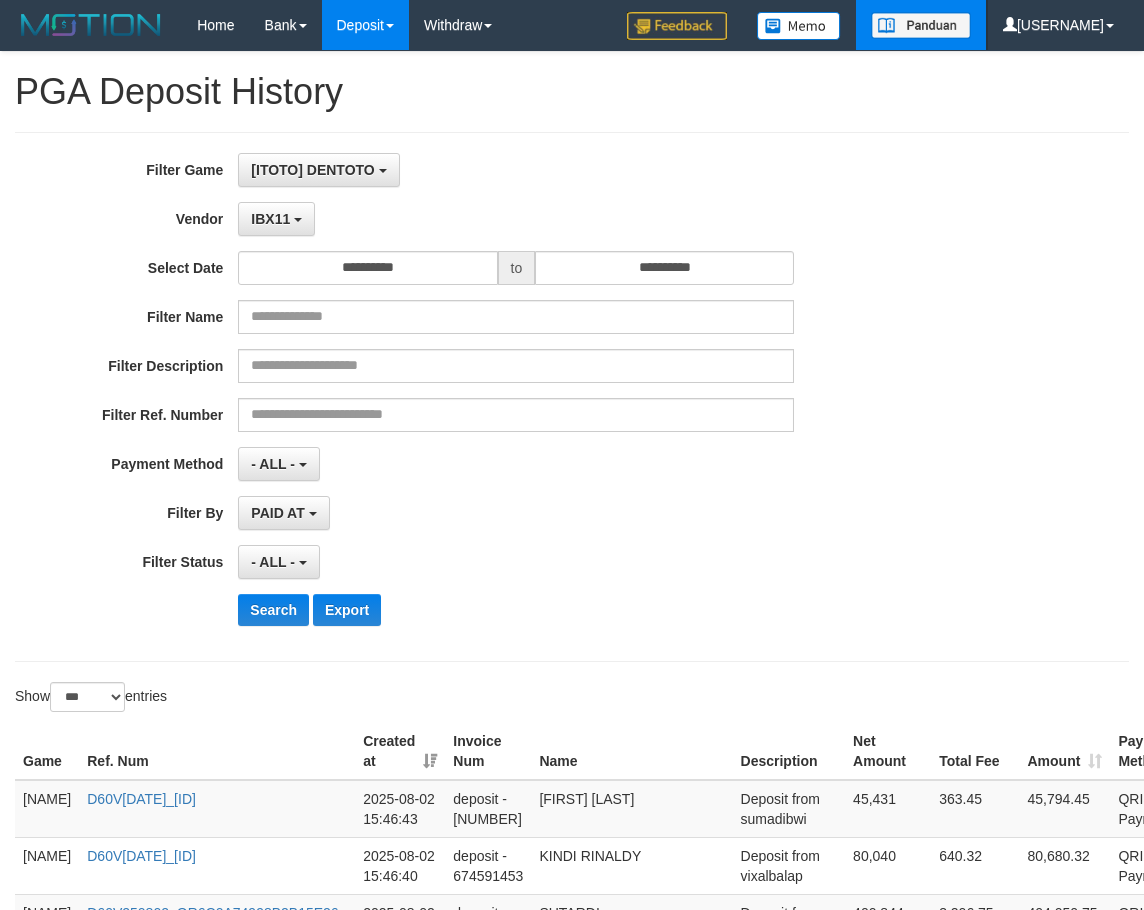 scroll, scrollTop: 0, scrollLeft: 134, axis: horizontal 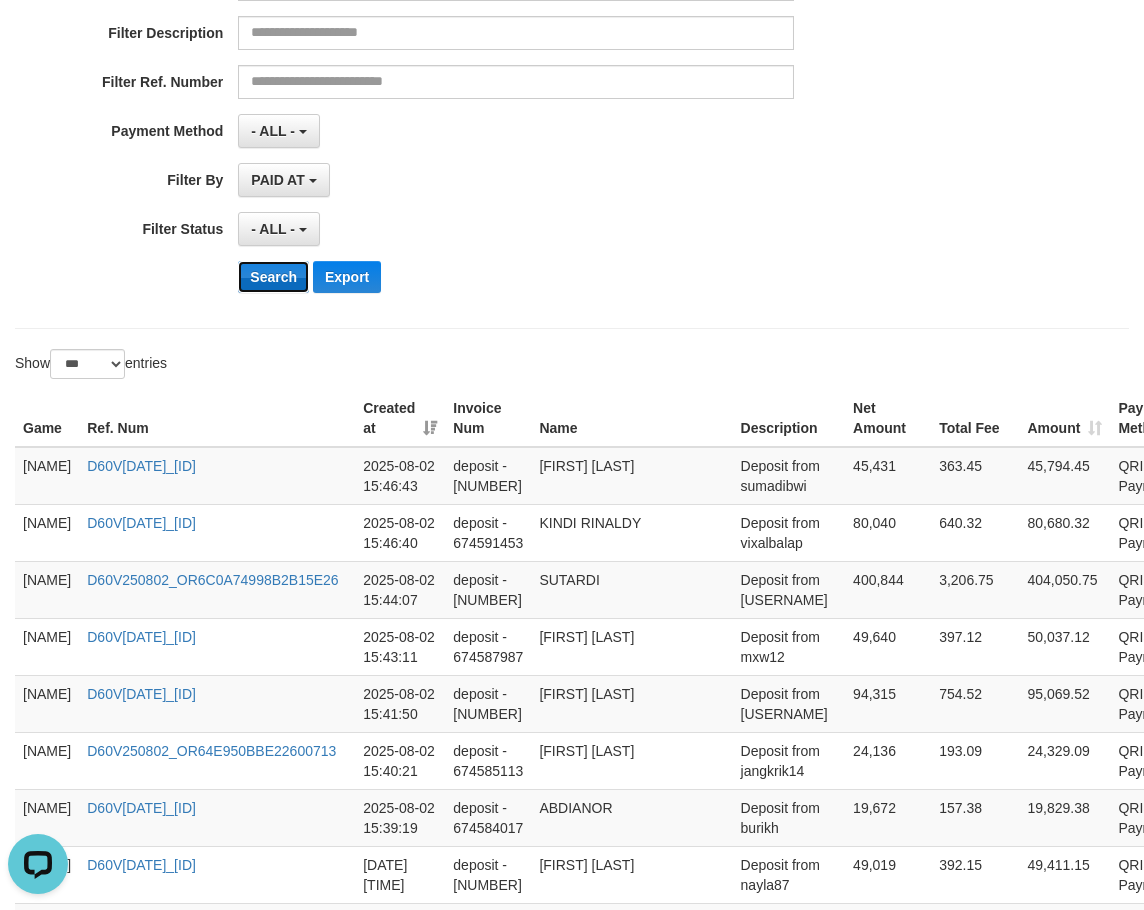 click on "Search" at bounding box center (273, 277) 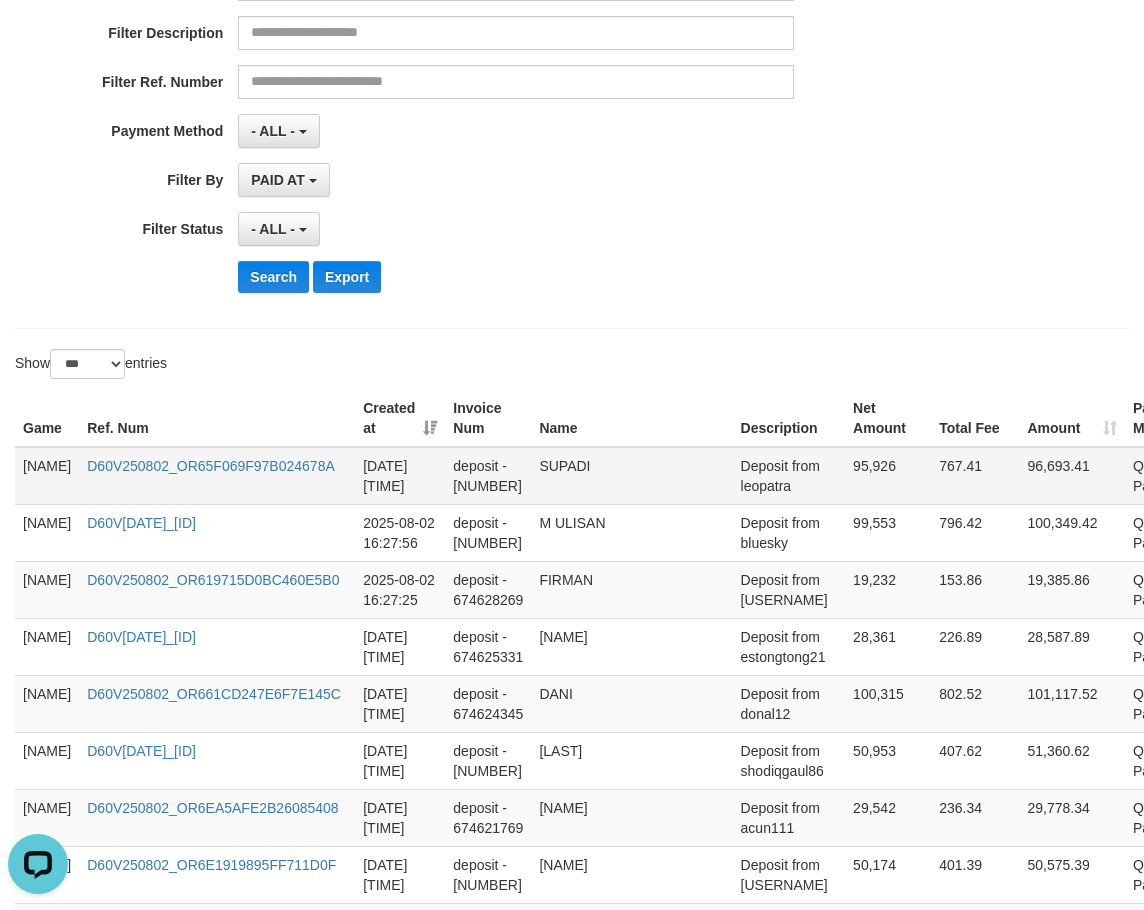click on "[LAST]" at bounding box center (47, 476) 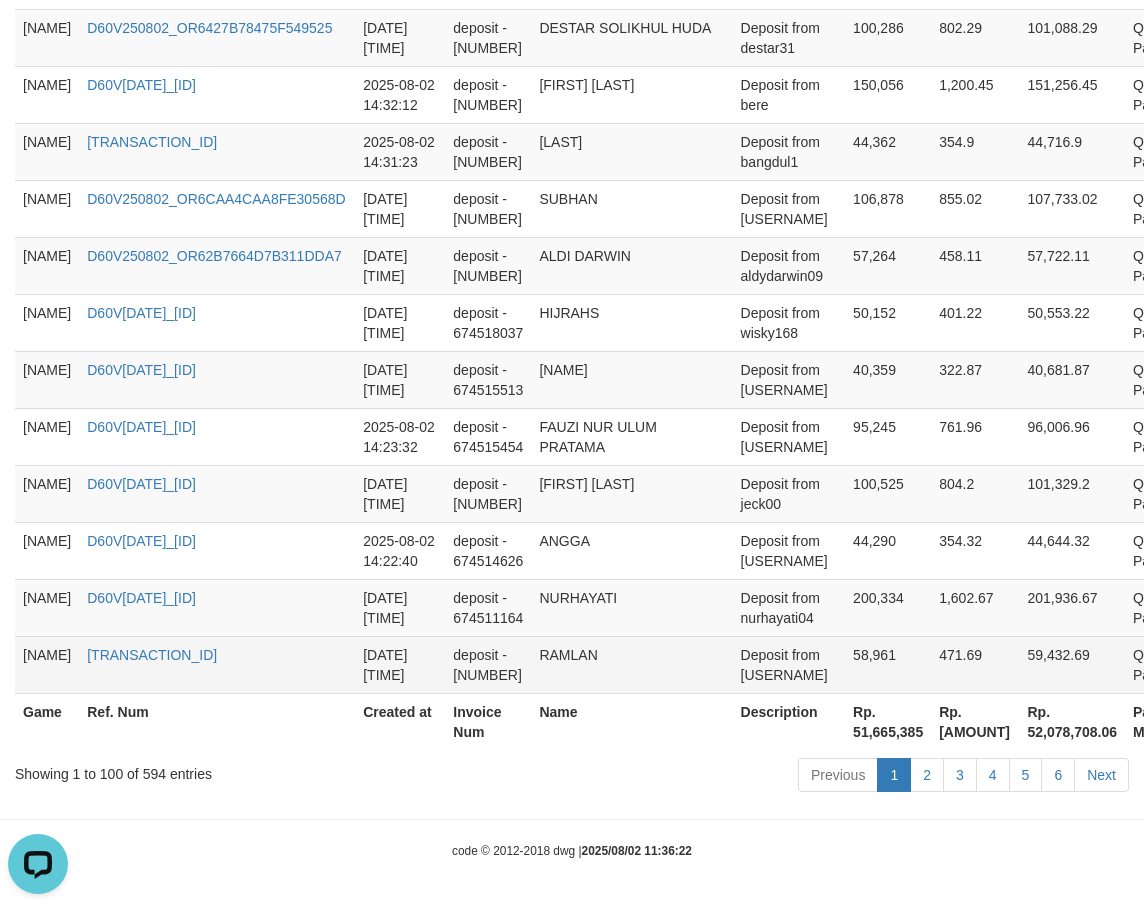 scroll, scrollTop: 5787, scrollLeft: 134, axis: both 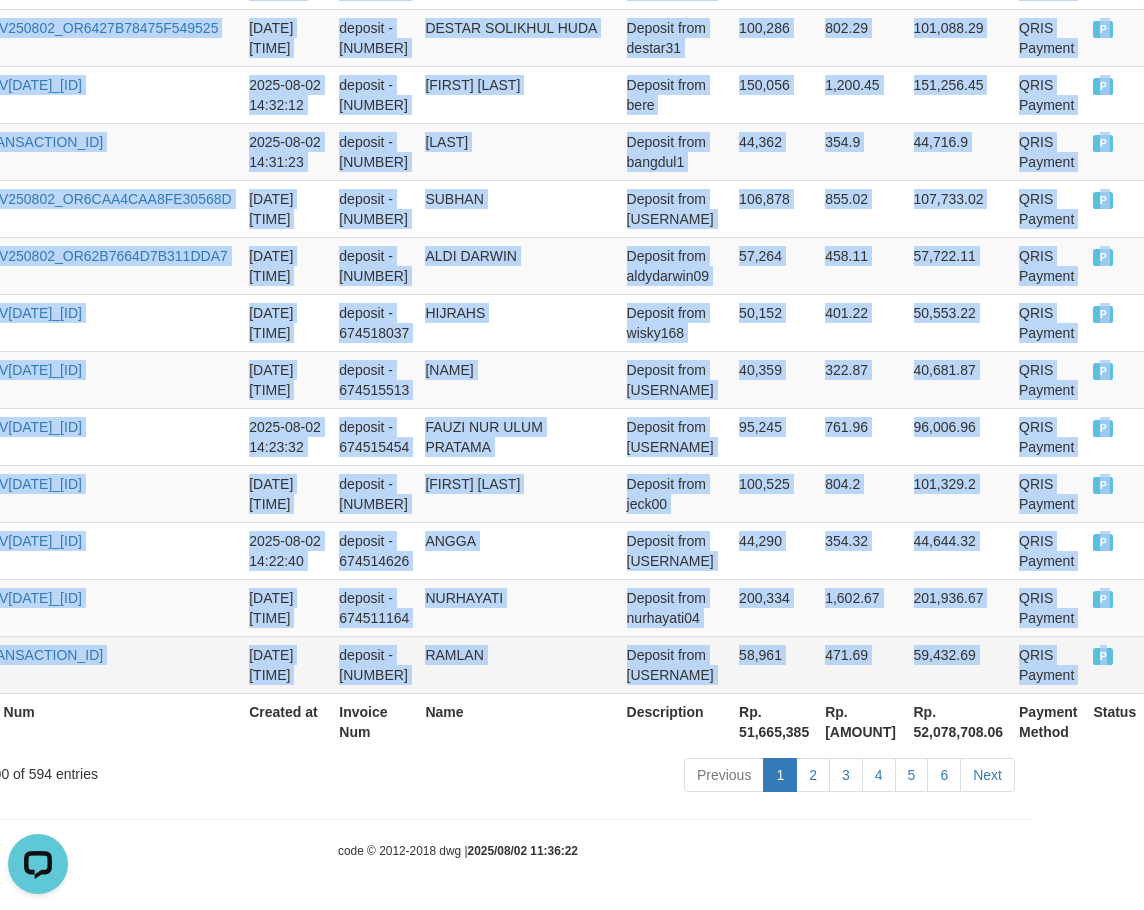 click on "P" at bounding box center (1114, 664) 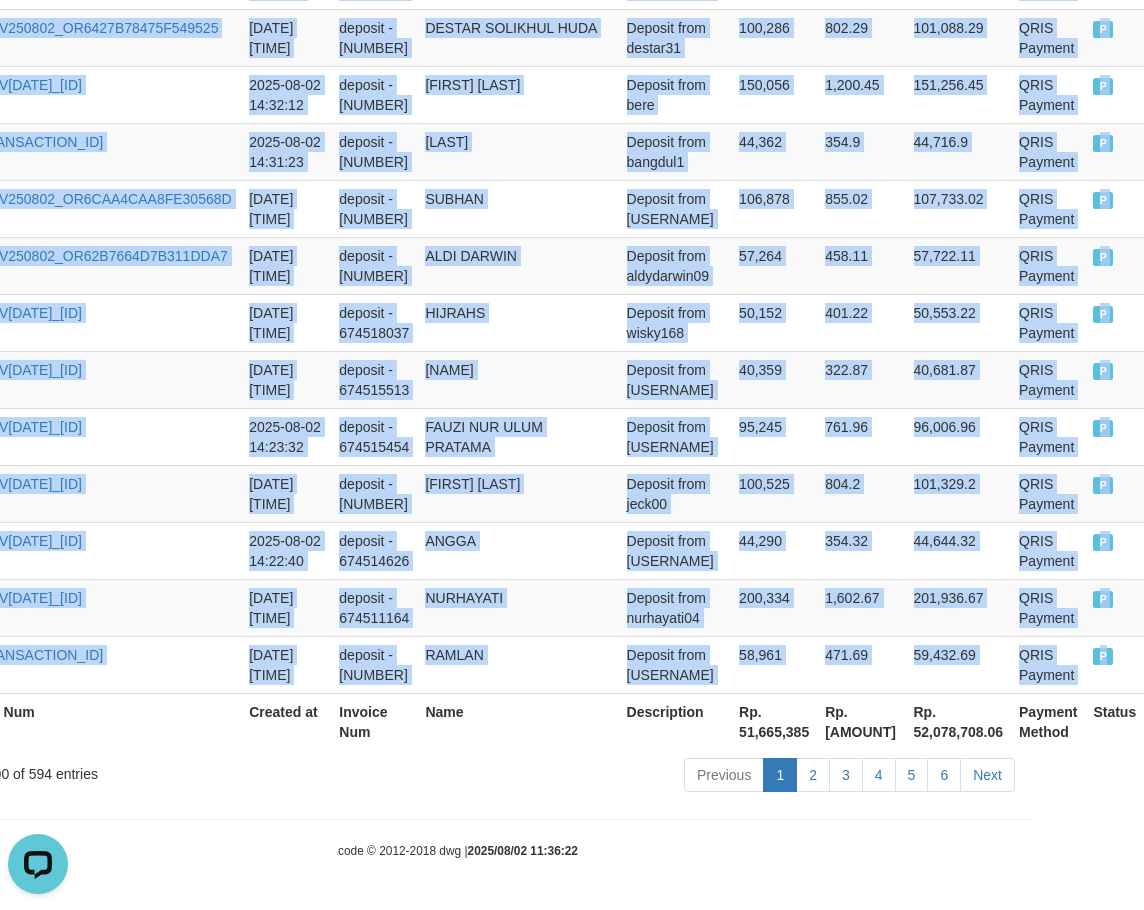 copy on "DENTOTO D60V250802_OR65F069F97B024678A 2025-08-02 16:27:58 deposit - 674628755 SUPADI Deposit from leopatra 95,926 767.41 96,693.41 QRIS Payment P   DENTOTO D60V250802_OR6A73F80A3177C36F9 2025-08-02 16:27:56 deposit - 674628731 M ULISAN Deposit from bluesky 99,553 796.42 100,349.42 QRIS Payment P   DENTOTO D60V250802_OR619715D0BC460E5B0 2025-08-02 16:27:25 deposit - 674628269 FIRMAN Deposit from kapal603 19,232 153.86 19,385.86 QRIS Payment P   DENTOTO D60V250802_OR62095924ED6783690 2025-08-02 16:24:22 deposit - 674625331 IKSANULHAK Deposit from estongtong21 28,361 226.89 28,587.89 QRIS Payment P   DENTOTO D60V250802_OR661CD247E6F7E145C 2025-08-02 16:23:15 deposit - 674624345 DANI Deposit from donal12 100,315 802.52 101,117.52 QRIS Payment P   DENTOTO D60V250802_OR6CC614C2D5B642BEC 2025-08-02 16:22:48 deposit - 674623940 NUR SIDIK Deposit from shodiqgaul86 50,953 407.62 51,360.62 QRIS Payment P   DENTOTO D60V250802_OR6EA5AFE2B26085408 2025-08-02 16:20:32 deposit - 674621769 U HENDRA SOBANDI Deposit from ac..." 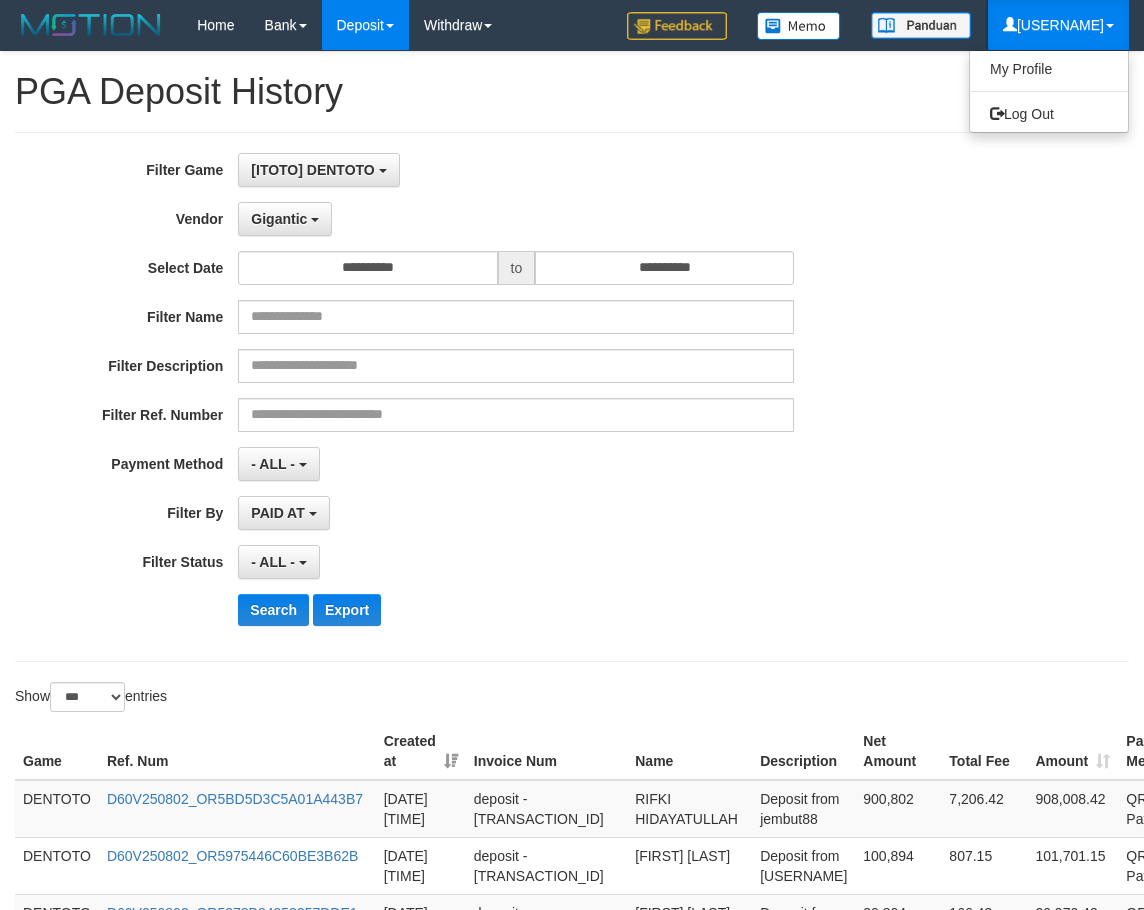 select on "**********" 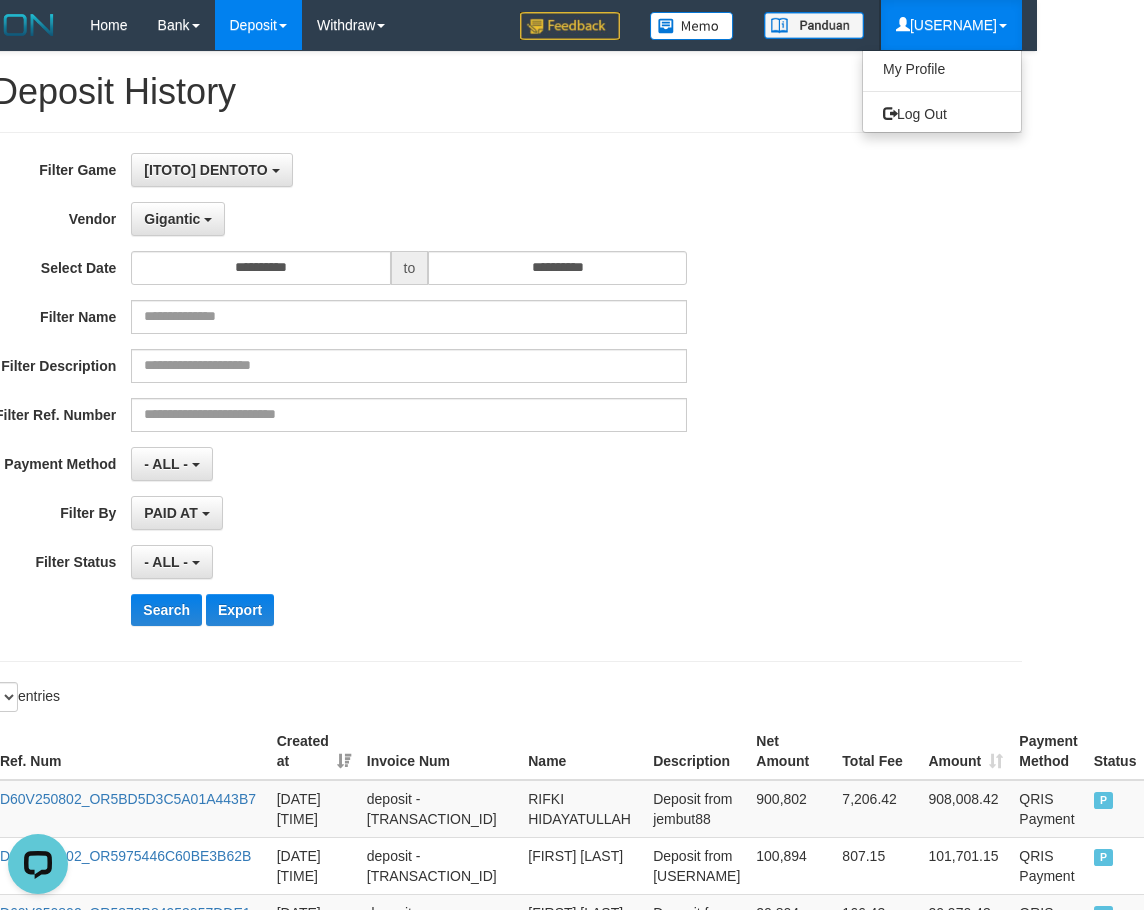 scroll, scrollTop: 0, scrollLeft: 0, axis: both 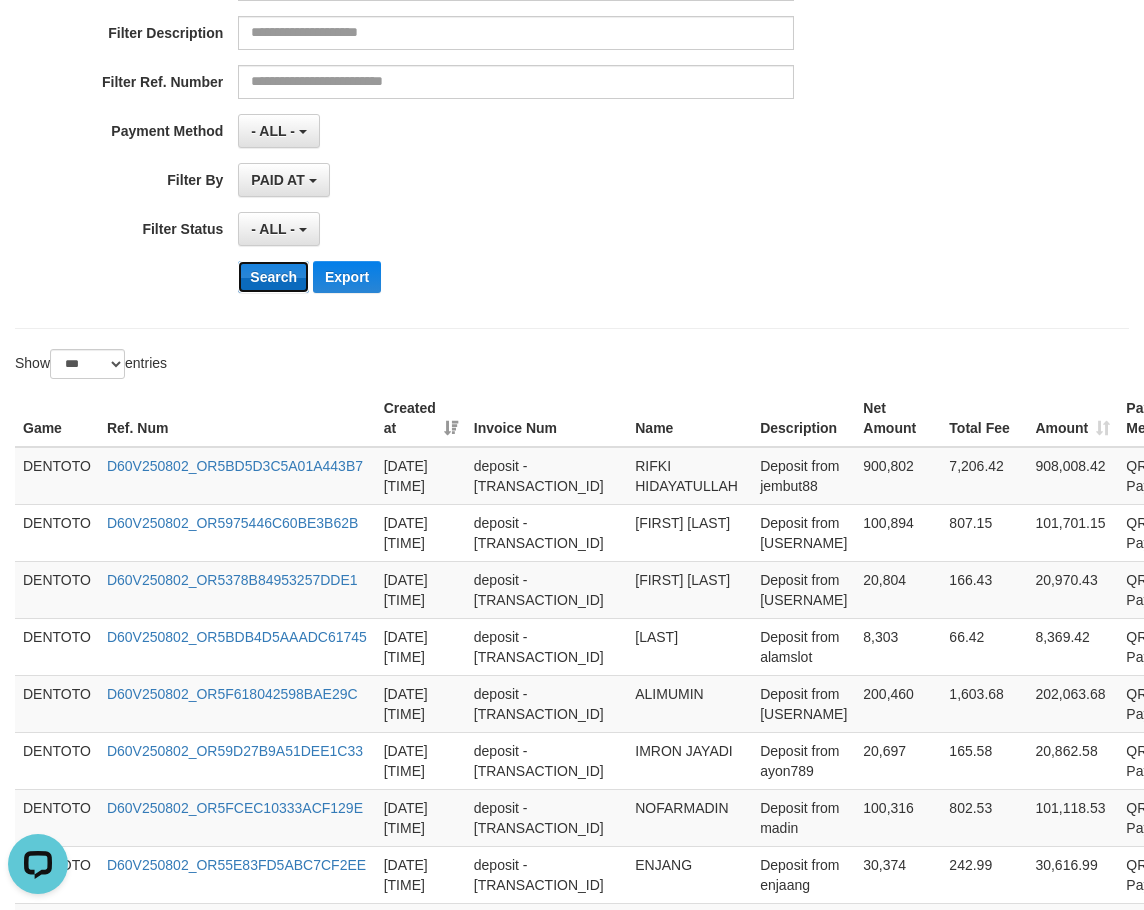 click on "Search" at bounding box center [273, 277] 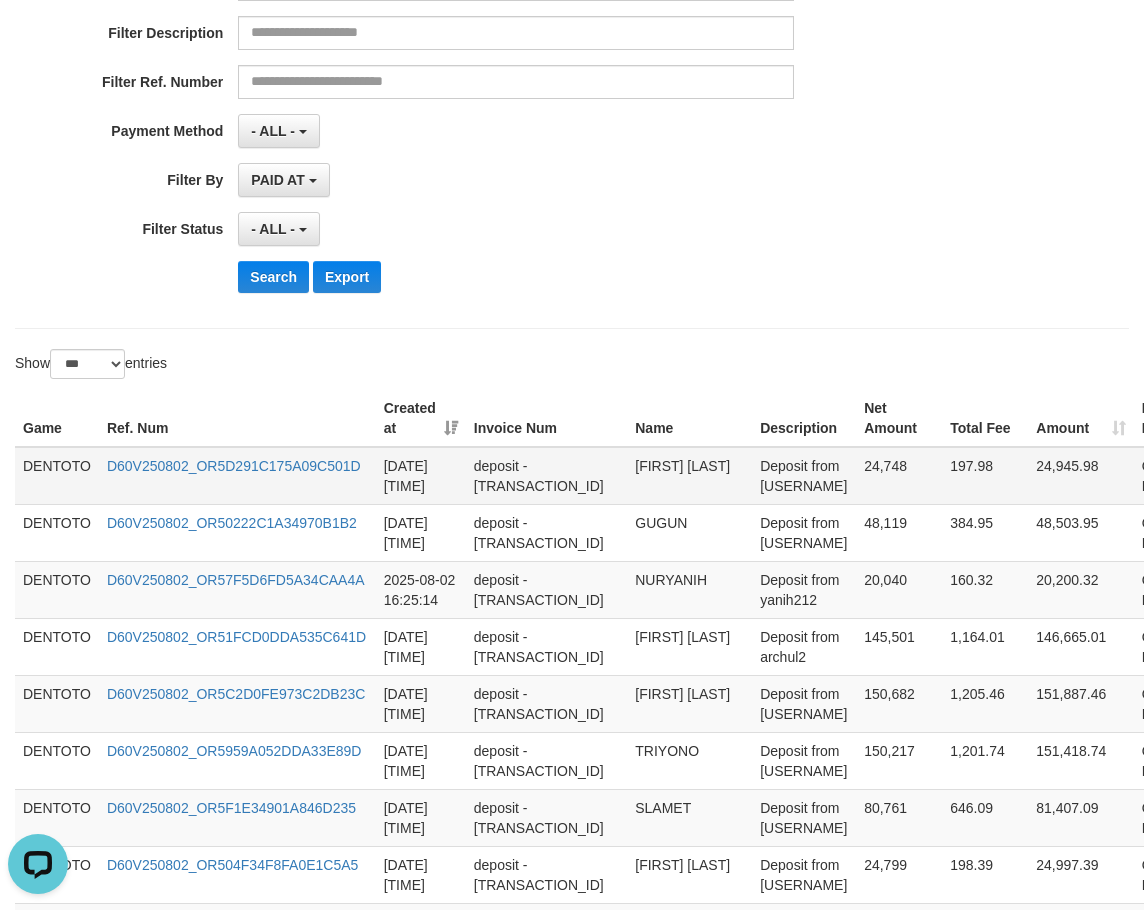 click on "DENTOTO" at bounding box center (57, 476) 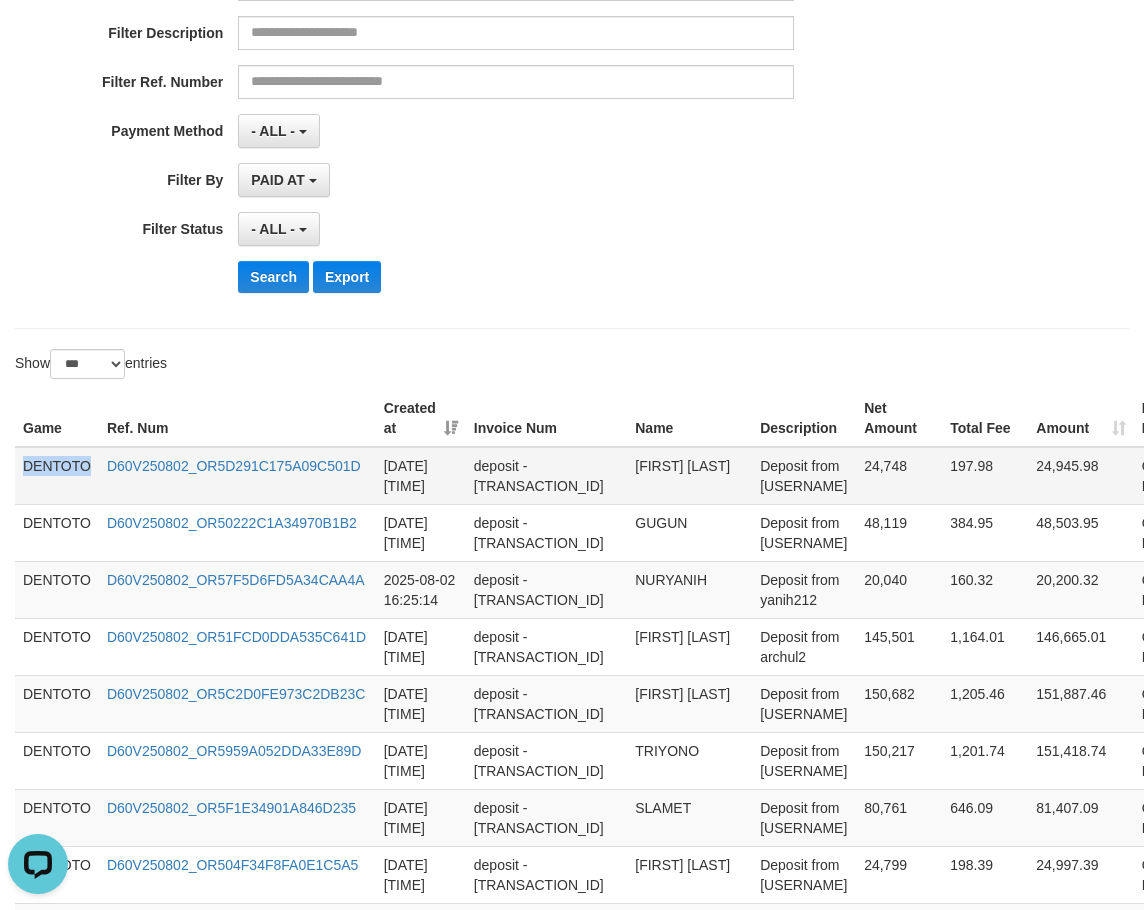 click on "DENTOTO" at bounding box center [57, 476] 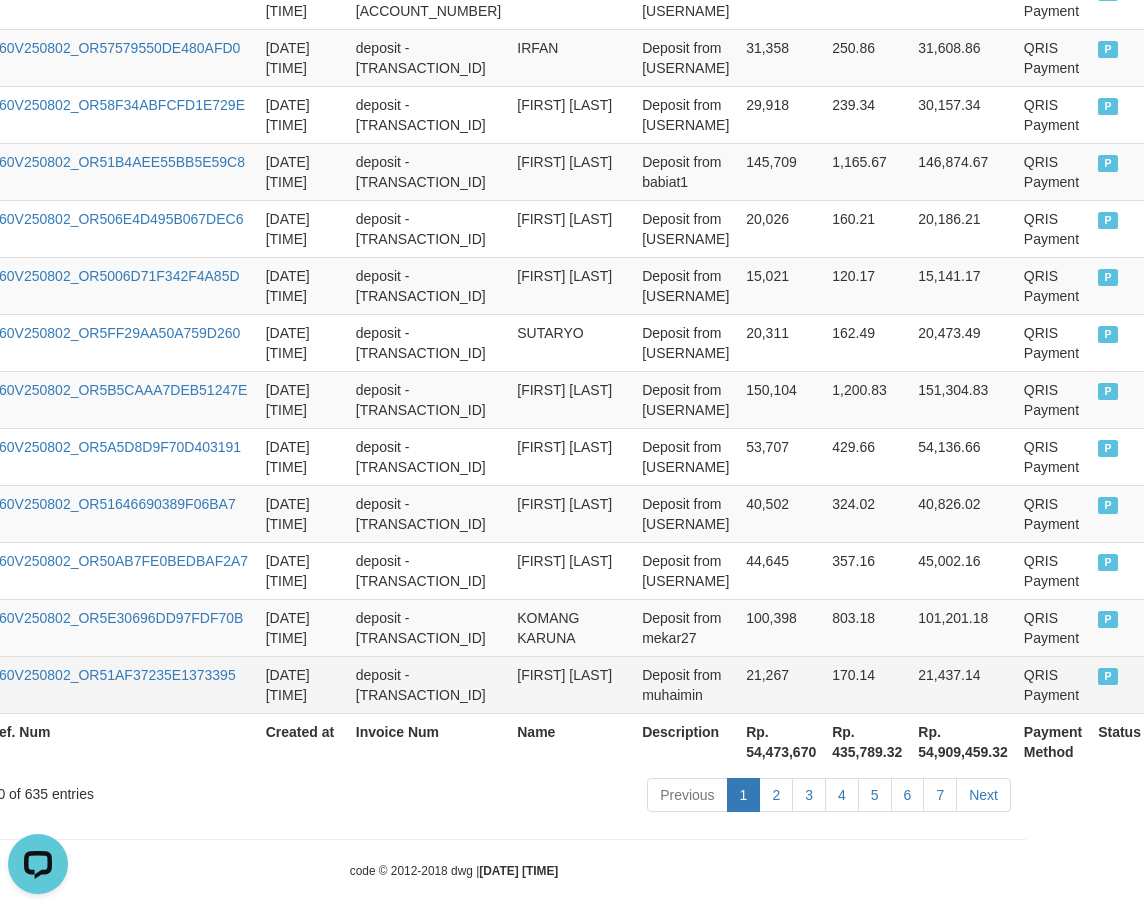 scroll, scrollTop: 5787, scrollLeft: 119, axis: both 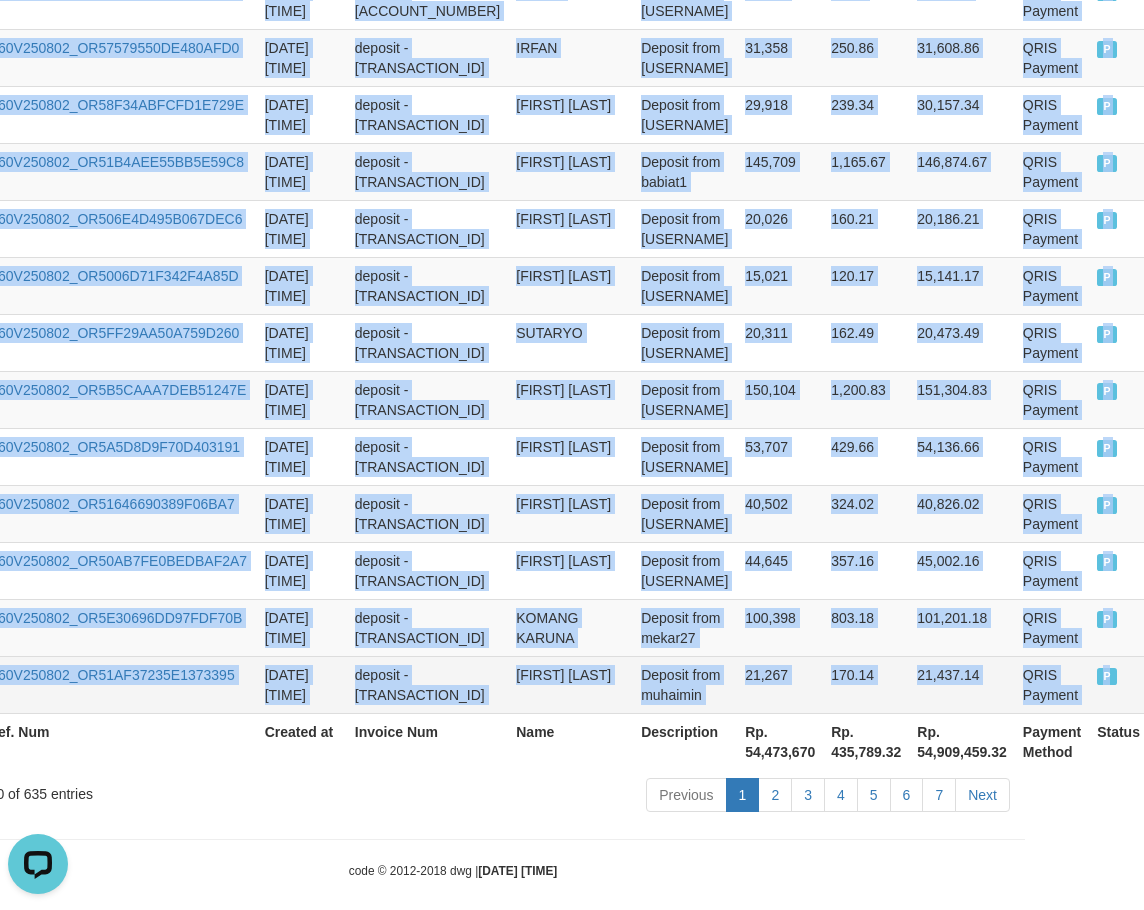click on "P" at bounding box center [1118, 684] 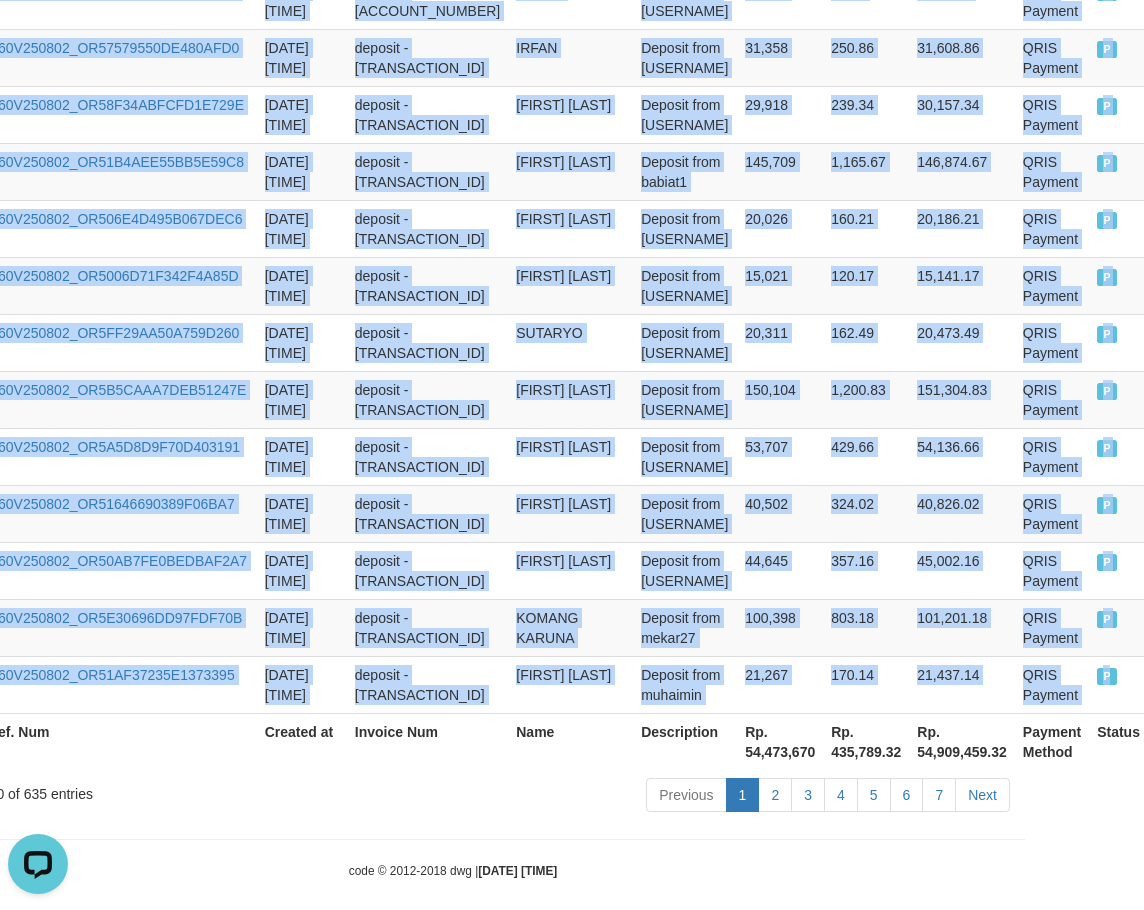 copy on "DENTOTO [TRANSACTION_ID] [DATE] [TIME] deposit - [TRANSACTION_ID] RONRONRUSDIANA Deposit from bundadewi6 QRIS Payment P DENTOTO D60V250802_OR50222C1A34970B1B2 [DATE] [TIME] deposit - [TRANSACTION_ID] GUGUN Deposit from bargozezz QRIS Payment P DENTOTO D60V250802_OR57F5D6FD5A34CAA4A [DATE] [TIME] deposit - [TRANSACTION_ID] NURYANIH Deposit from yanih212 QRIS Payment P DENTOTO D60V250802_OR51FCD0DDA535C641D [DATE] [TIME] deposit - [TRANSACTION_ID] RAHMATUL ARIFIN Deposit from archul2 QRIS Payment P DENTOTO D60V250802_OR5C2D0FE973C2DB23C [DATE] [TIME] deposit - [TRANSACTION_ID] RIZKI AMRULLOH Deposit from yudaedan QRIS Payment P DENTOTO D60V250802_OR5959A052DDA33E89D [DATE] [TIME] deposit - [TRANSACTION_ID] TRIYONO Deposit from batavia46 QRIS Payment P DENTOTO D60V250802_OR5F1E34901A846D235 [DATE] [TIME] deposit - [TRANSACTION_ID] SLAMET..." 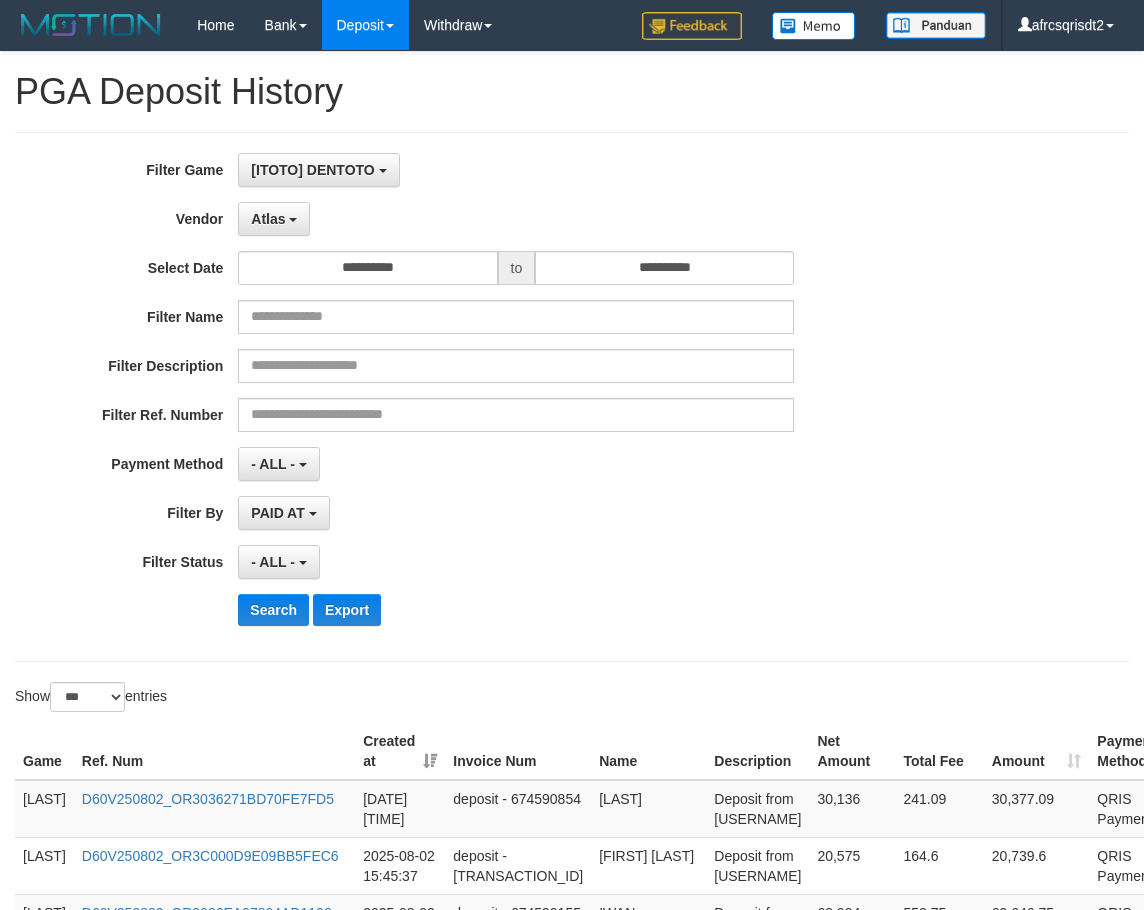 select on "**********" 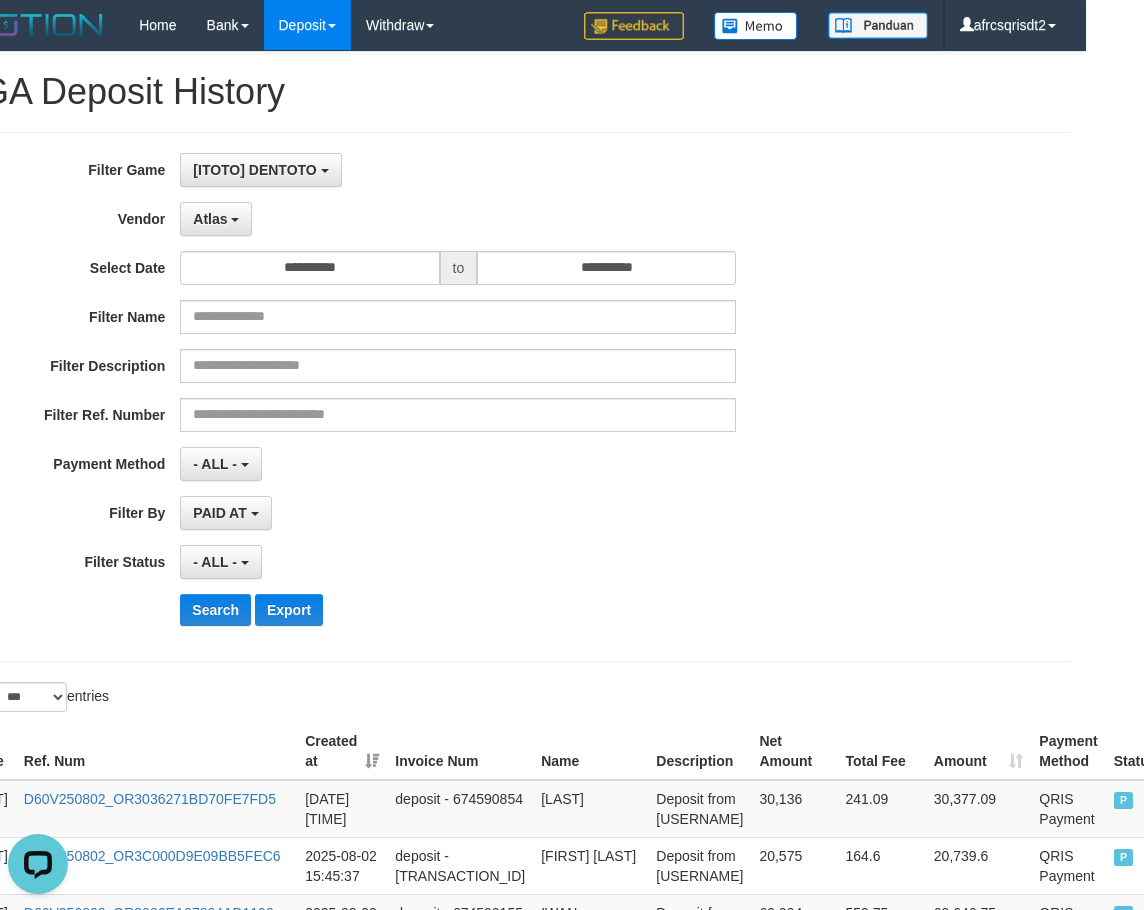 scroll, scrollTop: 0, scrollLeft: 0, axis: both 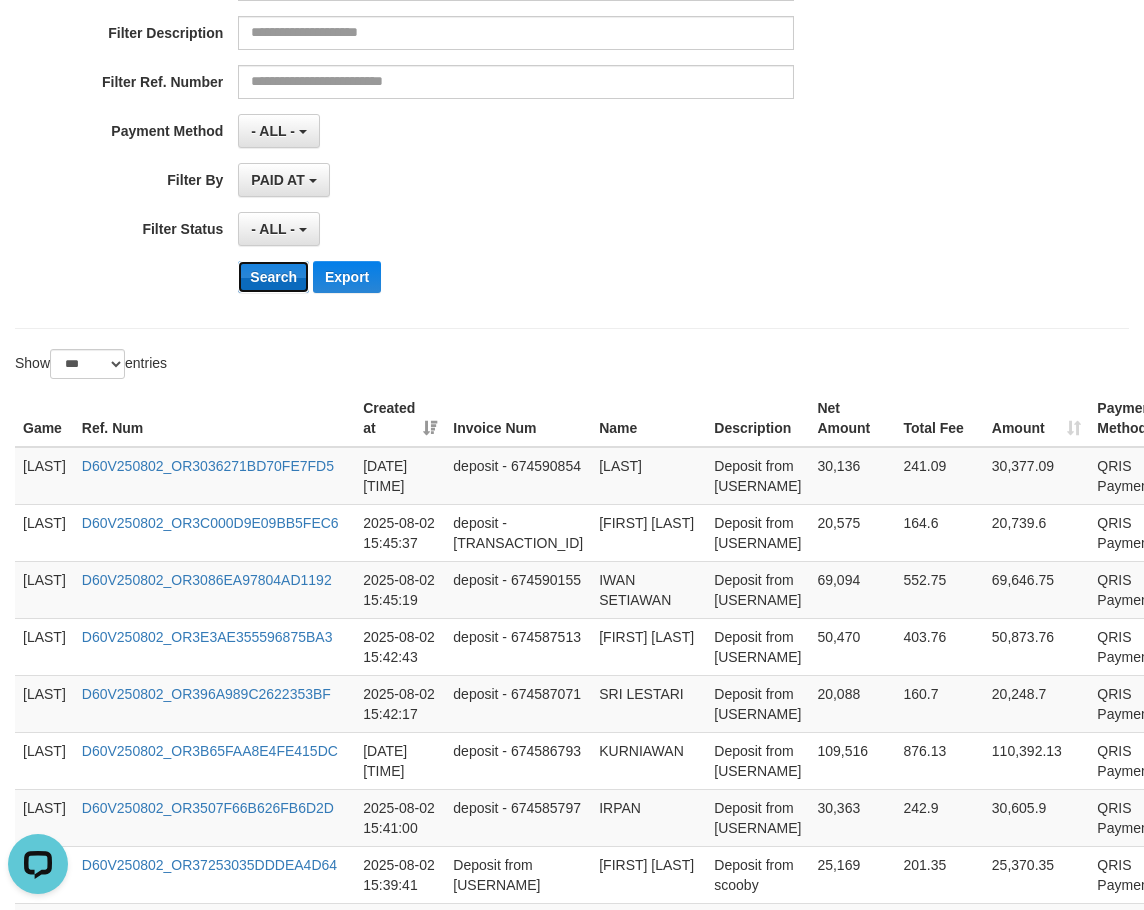 click on "Search" at bounding box center (273, 277) 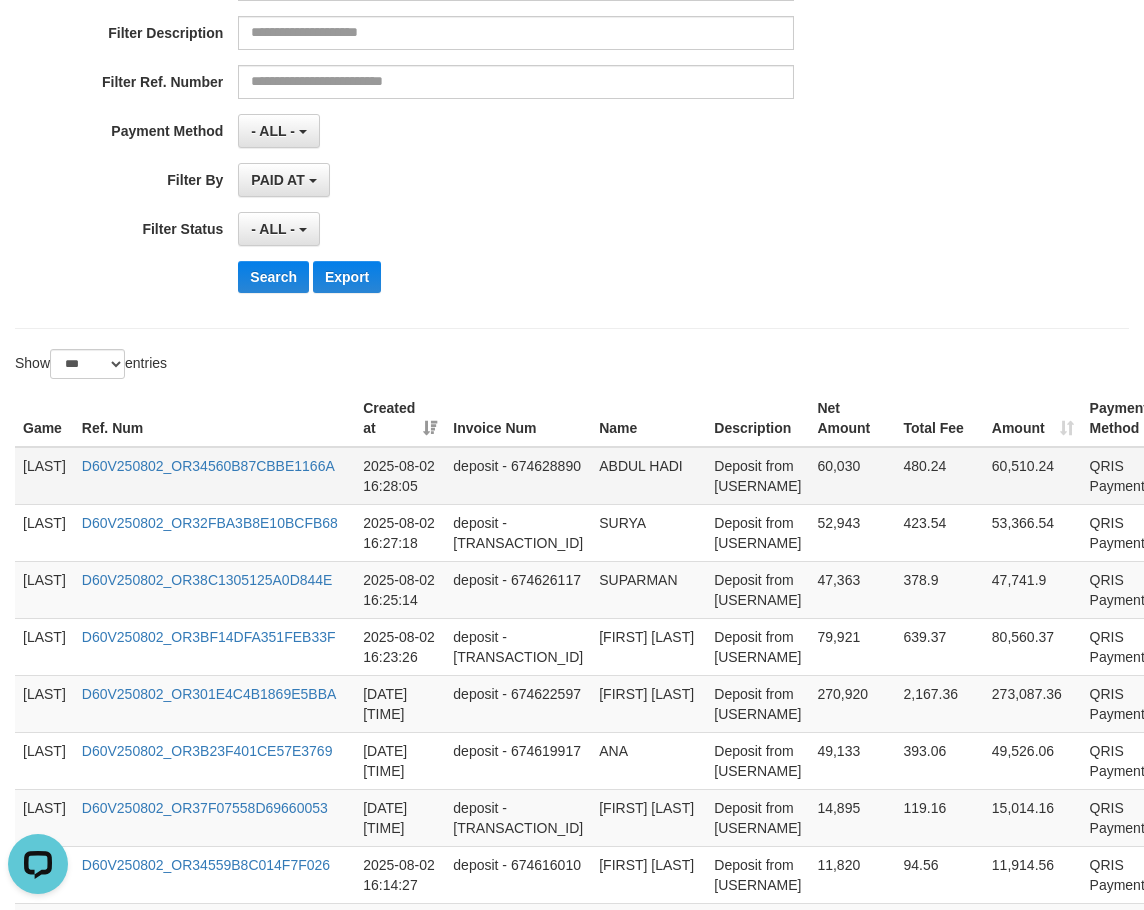 click on "DENTOTO" at bounding box center (44, 476) 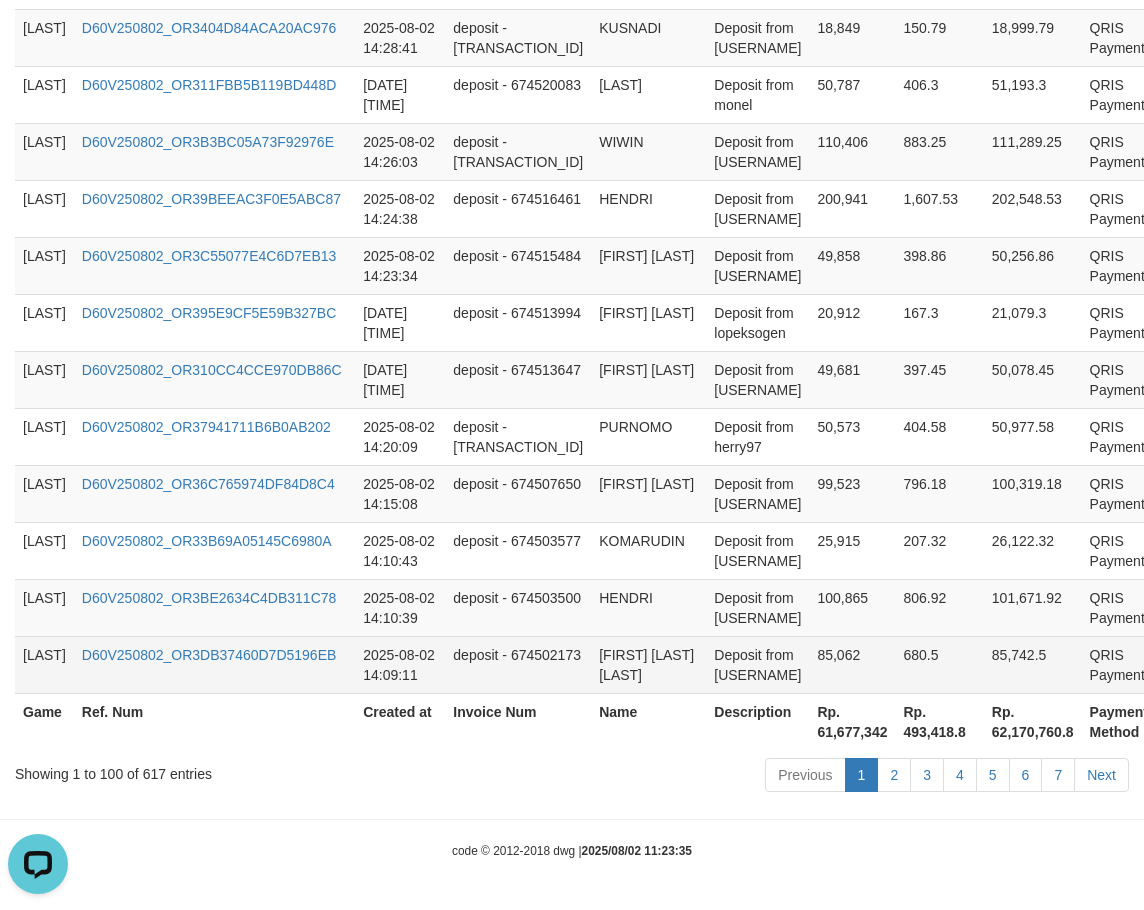 scroll, scrollTop: 5907, scrollLeft: 46, axis: both 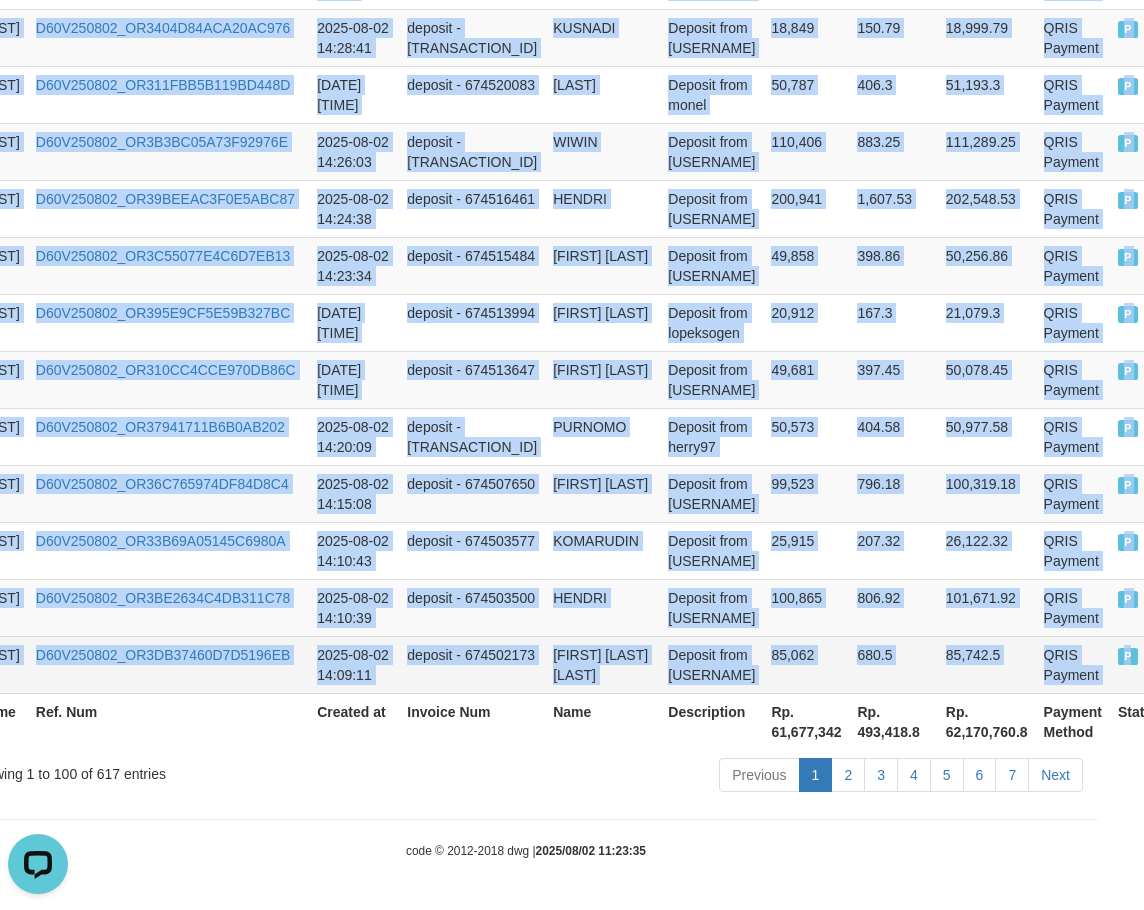 click on "P" at bounding box center [1139, 664] 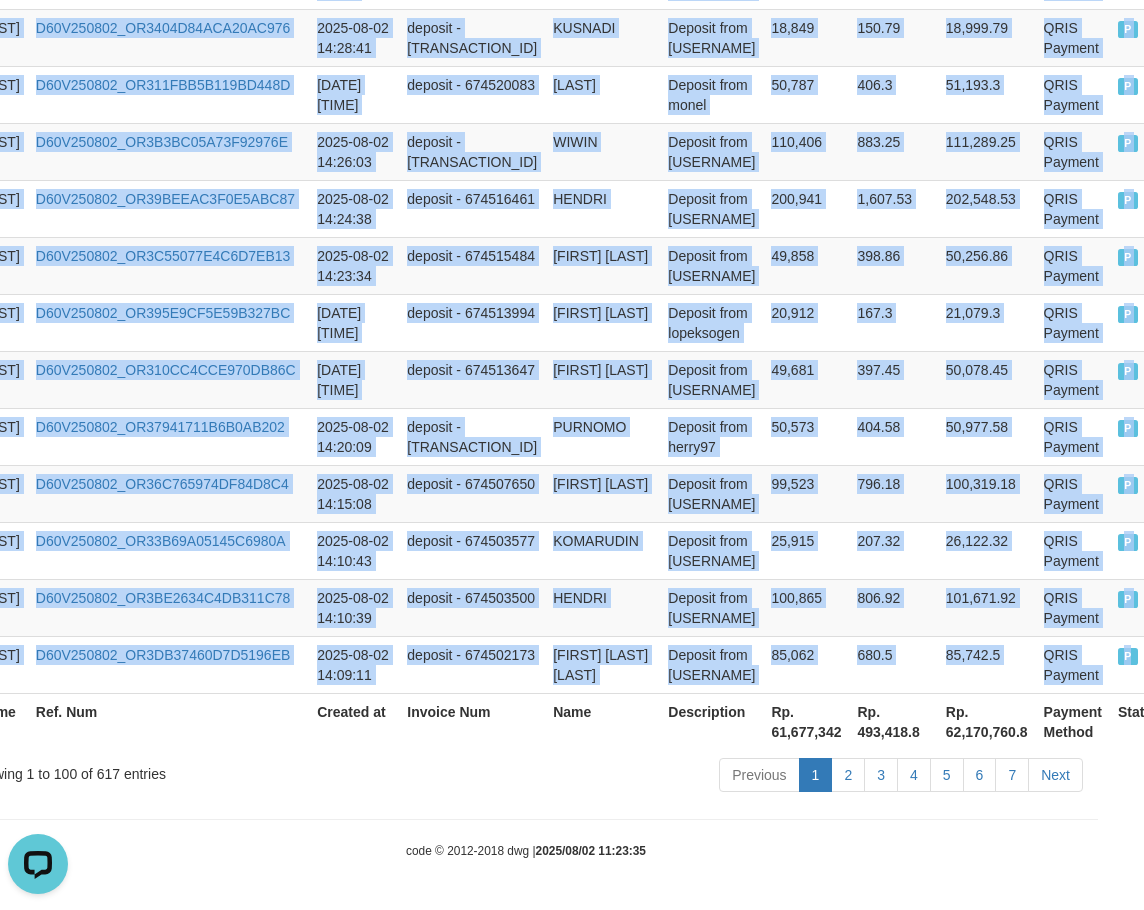 copy on "DENTOTO D60V250802_OR34560B87CBBE1166A 2025-08-02 16:28:05 deposit - 674628890 ABDUL HADI Deposit from dendy77 60,030 480.24 60,510.24 QRIS Payment P   DENTOTO D60V250802_OR32FBA3B8E10BCFB68 2025-08-02 16:27:18 deposit - 674628139 SURYA Deposit from suryaden00 52,943 423.54 53,366.54 QRIS Payment P   DENTOTO D60V250802_OR38C1305125A0D844E 2025-08-02 16:25:14 deposit - 674626117 SUPARMAN Deposit from viya 47,363 378.9 47,741.9 QRIS Payment P   DENTOTO D60V250802_OR3BF14DFA351FEB33F 2025-08-02 16:23:26 deposit - 674624512 AKHMAD SHOBIRIN Deposit from likin90 79,921 639.37 80,560.37 QRIS Payment P   DENTOTO D60V250802_OR301E4C4B1869E5BBA 2025-08-02 16:21:24 deposit - 674622597 SYAIFUL AMRI Deposit from syaifulams91 270,920 2,167.36 273,087.36 QRIS Payment P   DENTOTO D60V250802_OR3B23F401CE57E3769 2025-08-02 16:18:36 deposit - 674619917 ANA Deposit from slam 49,133 393.06 49,526.06 QRIS Payment P   DENTOTO D60V250802_OR37F07558D69660053 2025-08-02 16:16:44 deposit - 674618172 MUHAMAD SUPARJO Deposit from endr..." 